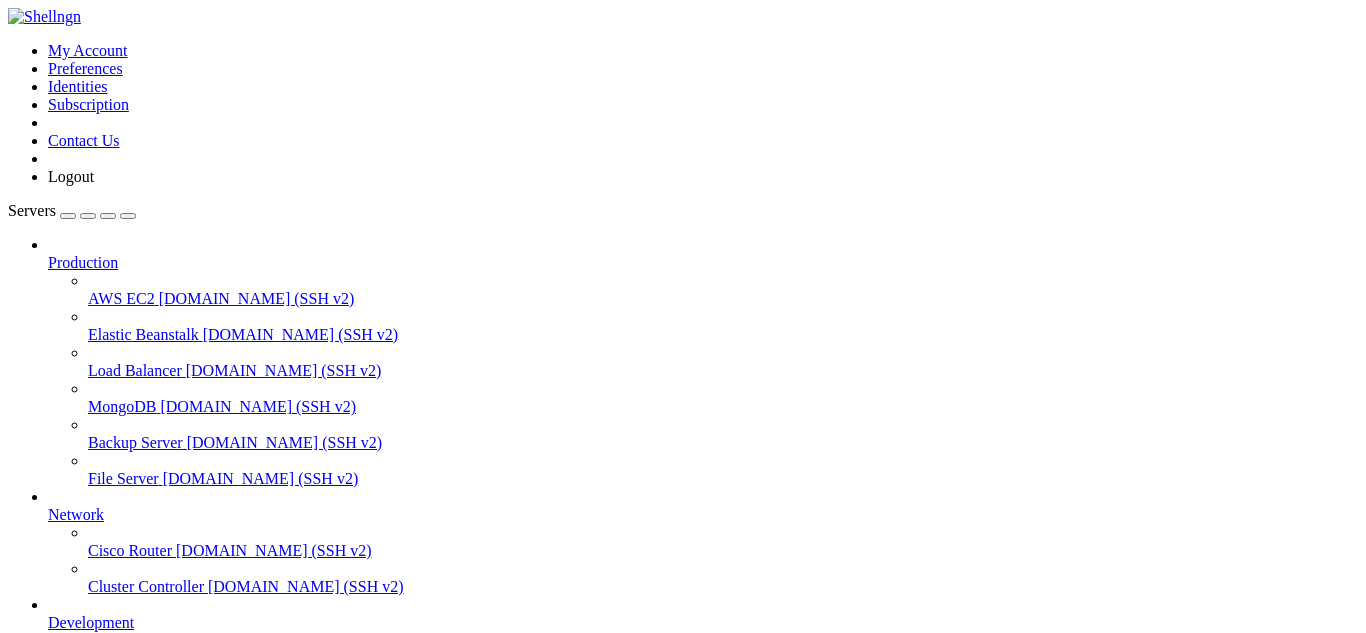 scroll, scrollTop: 0, scrollLeft: 0, axis: both 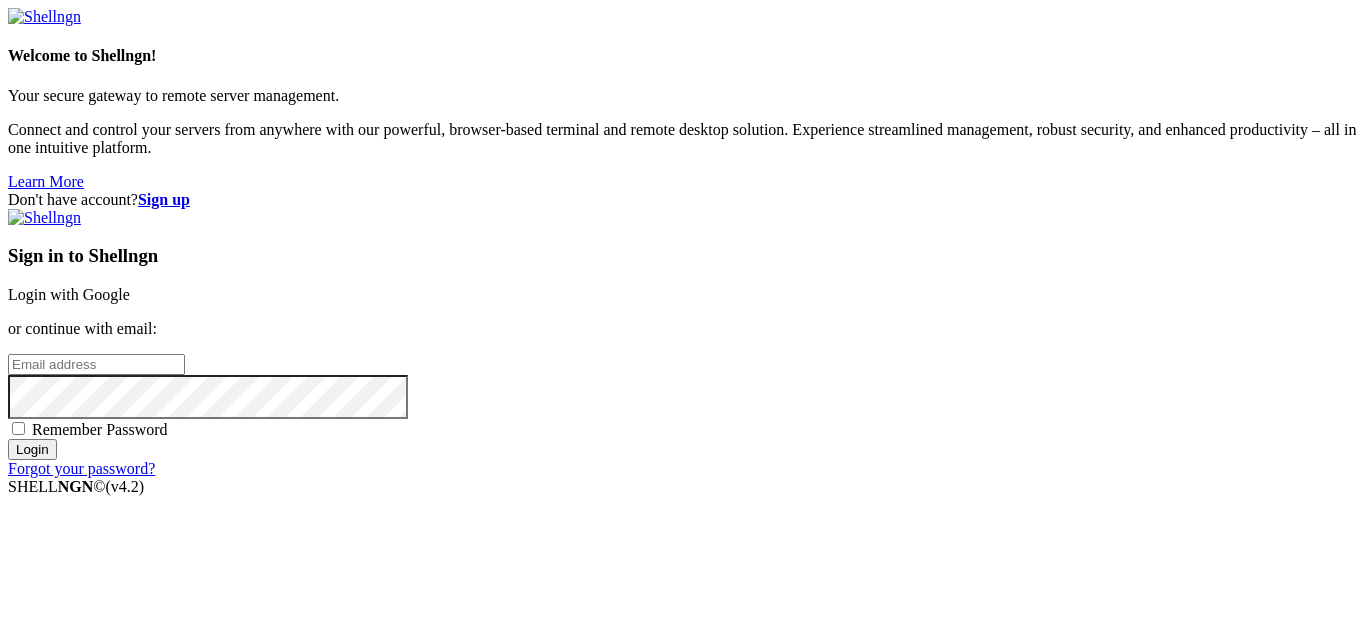 click on "Login with Google" at bounding box center (69, 294) 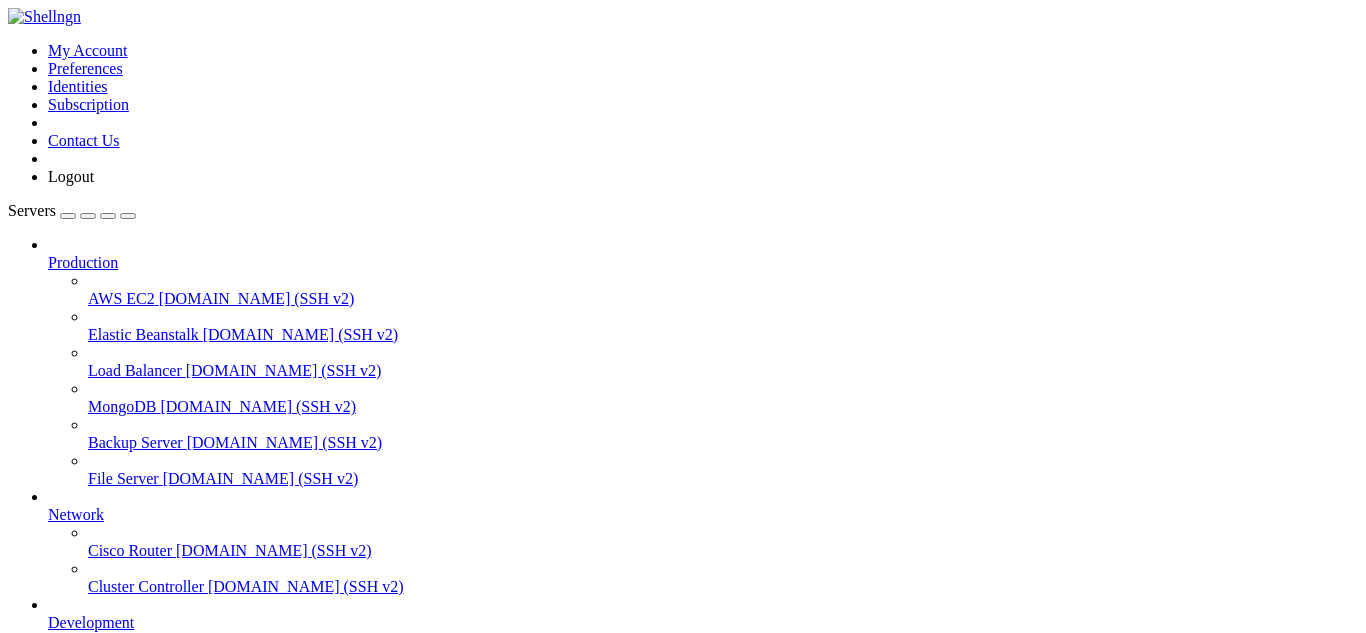scroll, scrollTop: 0, scrollLeft: 0, axis: both 